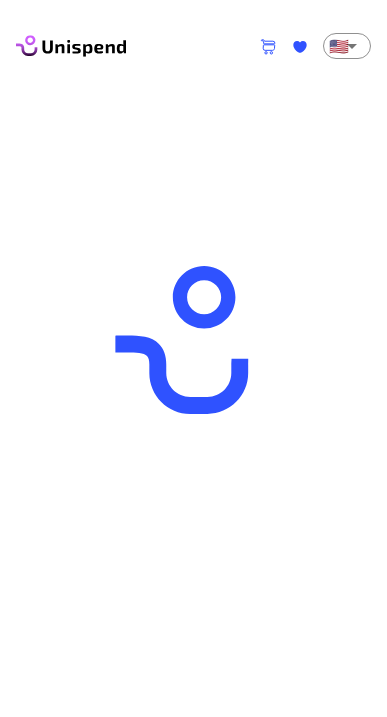 scroll, scrollTop: 0, scrollLeft: 0, axis: both 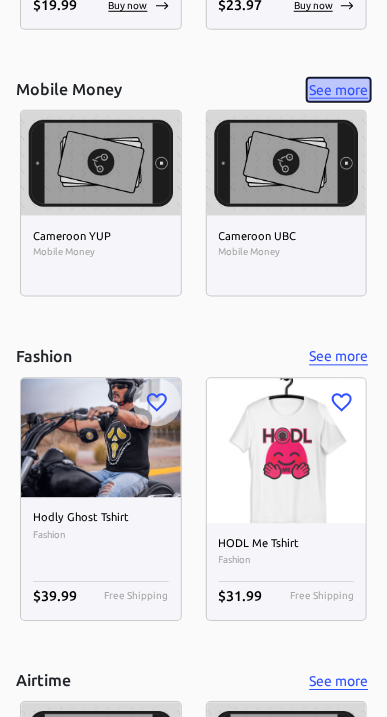 click on "See more" at bounding box center [339, 90] 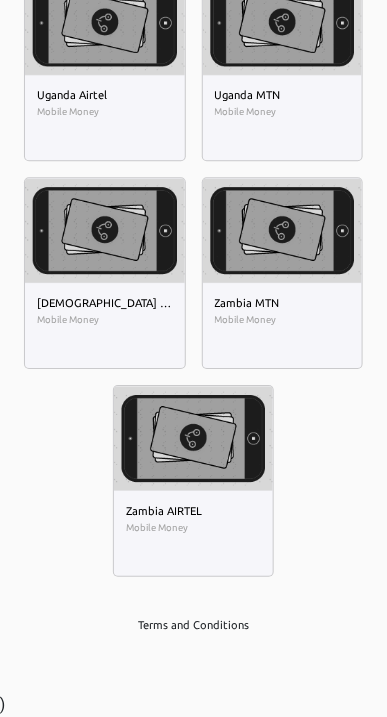 scroll, scrollTop: 0, scrollLeft: 0, axis: both 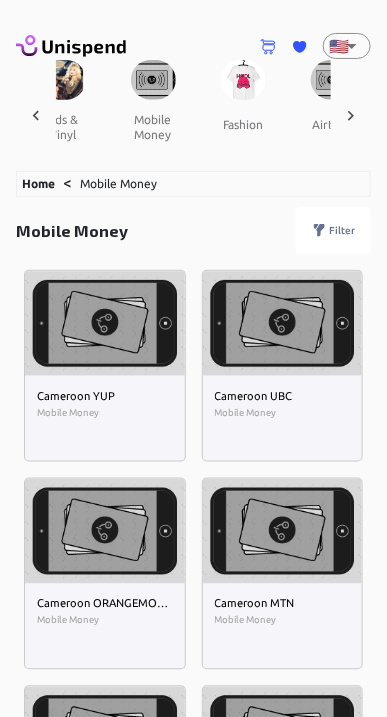 click on "Home" at bounding box center [38, 183] 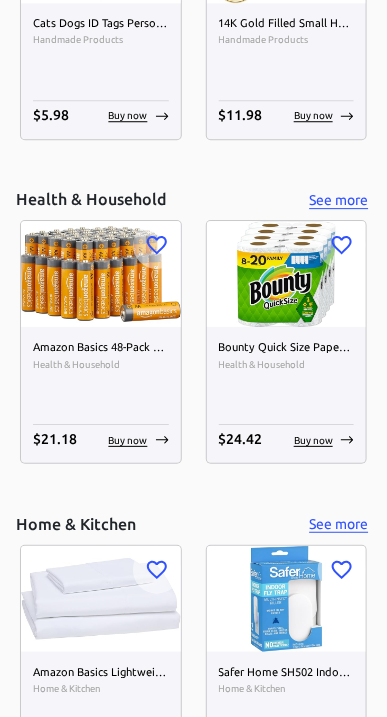 scroll, scrollTop: 4915, scrollLeft: 0, axis: vertical 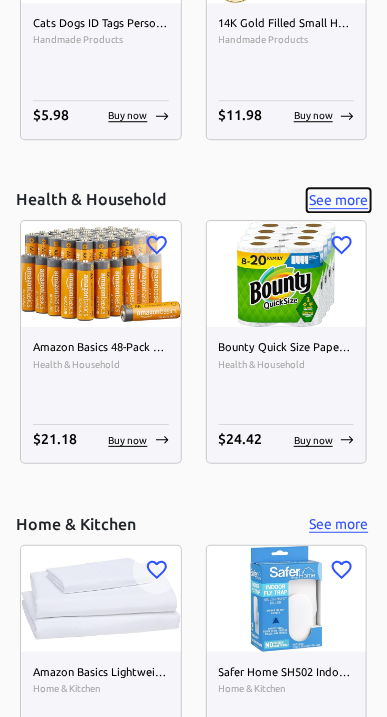 click on "See more" at bounding box center (339, 200) 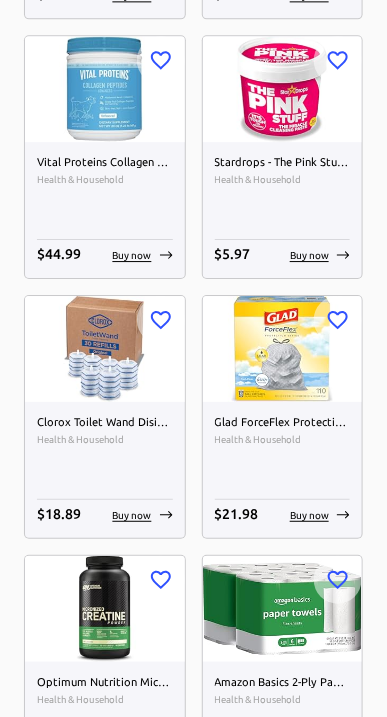 scroll, scrollTop: 0, scrollLeft: 0, axis: both 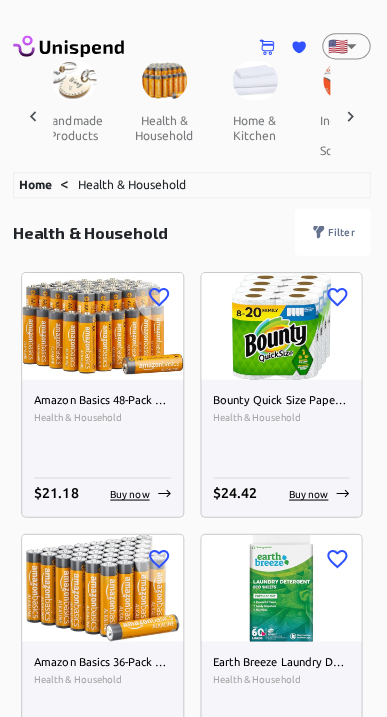 click on "Home" at bounding box center [38, 183] 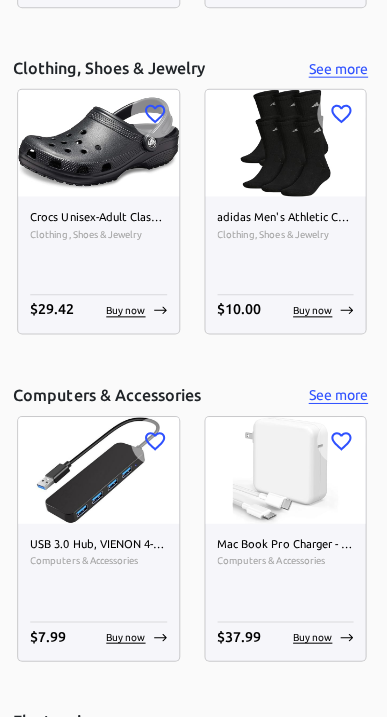 scroll, scrollTop: 3106, scrollLeft: 0, axis: vertical 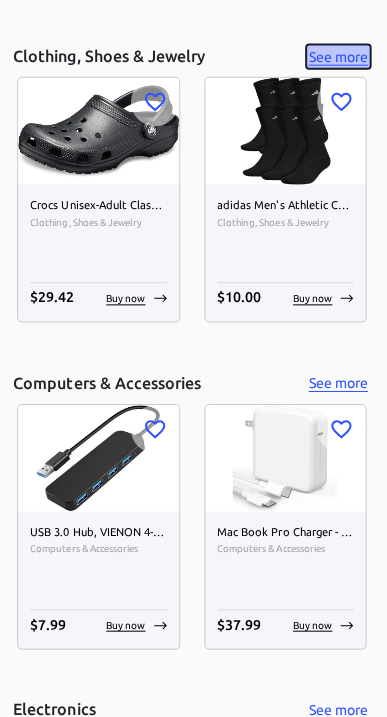 click on "See more" at bounding box center [339, 62] 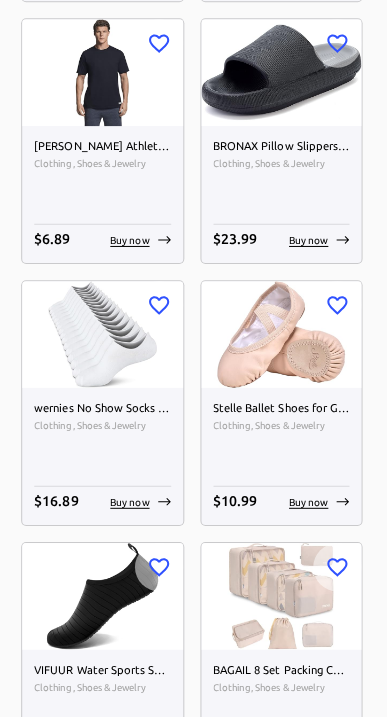 scroll, scrollTop: 0, scrollLeft: 0, axis: both 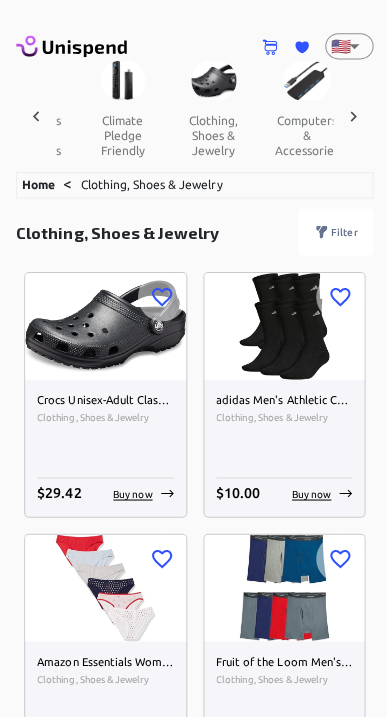 click on "Home" at bounding box center (38, 183) 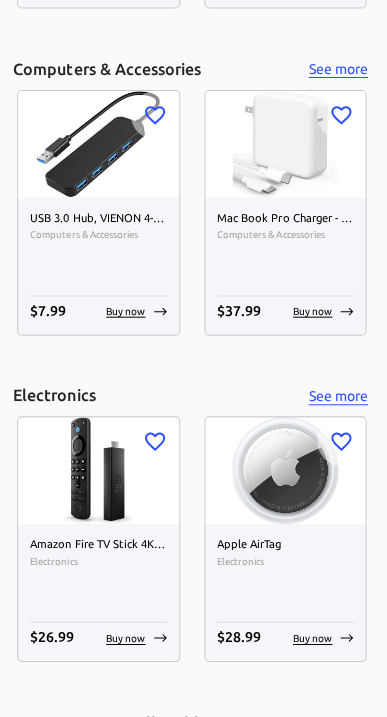 scroll, scrollTop: 3417, scrollLeft: 0, axis: vertical 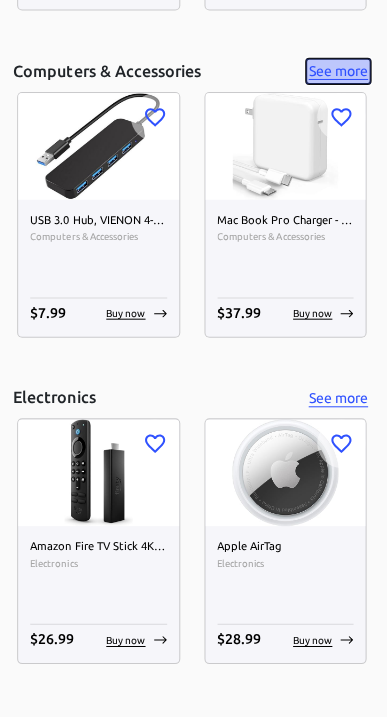 click on "See more" at bounding box center (339, 75) 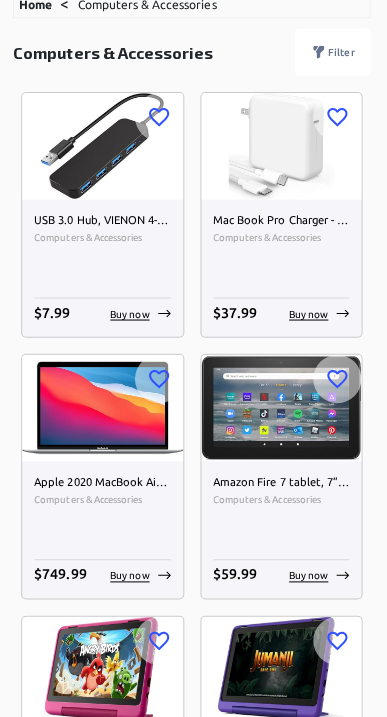 scroll, scrollTop: 0, scrollLeft: 0, axis: both 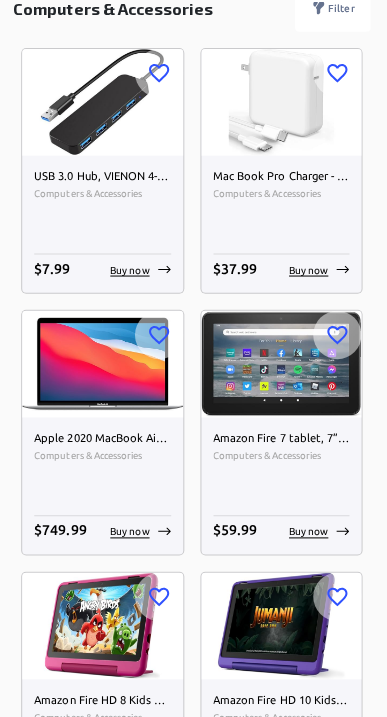 click at bounding box center (283, 627) 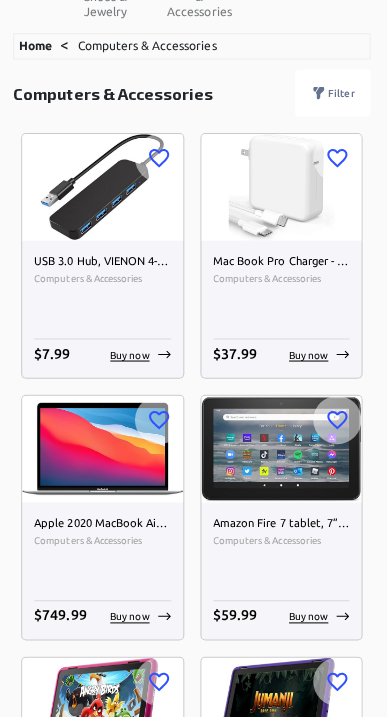 scroll, scrollTop: 128, scrollLeft: 0, axis: vertical 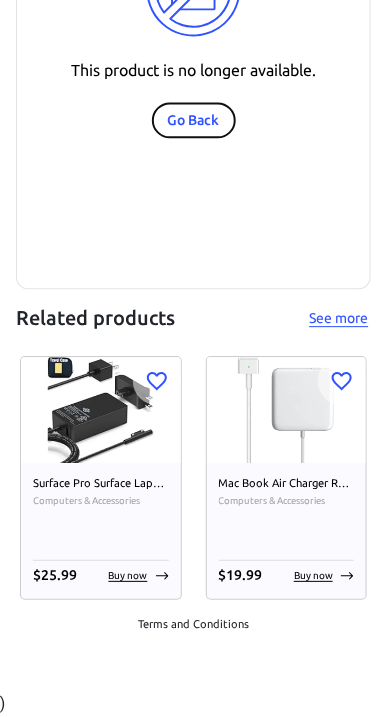 click on "Go Back" at bounding box center [194, 121] 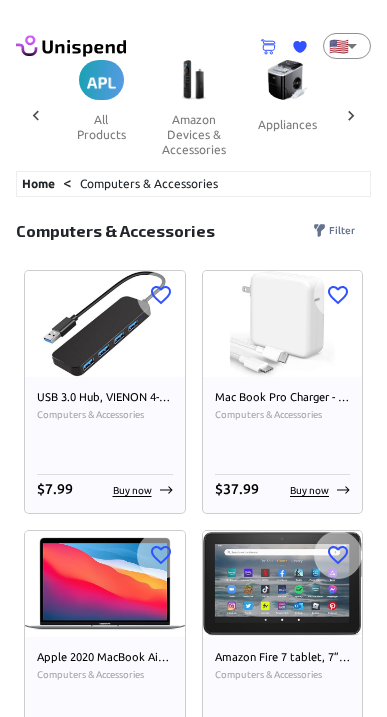 scroll, scrollTop: 717, scrollLeft: 0, axis: vertical 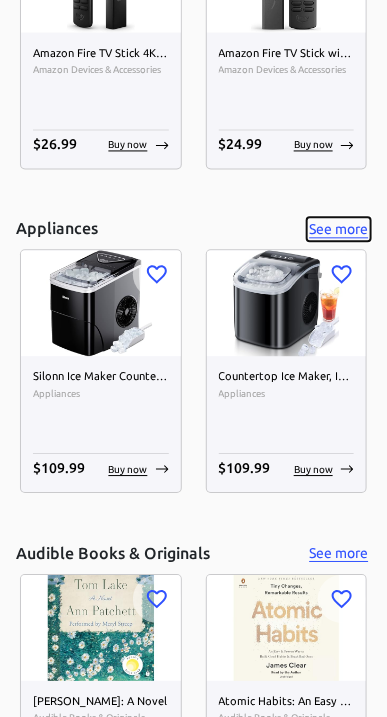 click on "See more" at bounding box center [339, 230] 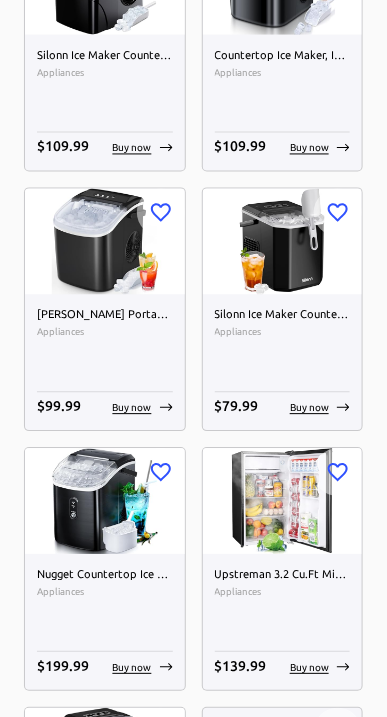 scroll, scrollTop: 0, scrollLeft: 0, axis: both 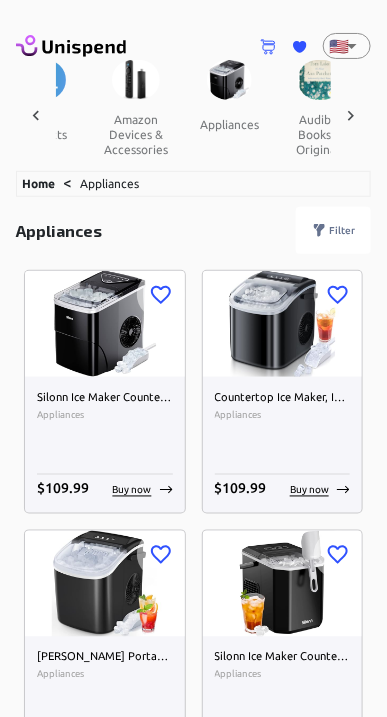 click on "Home" at bounding box center [38, 183] 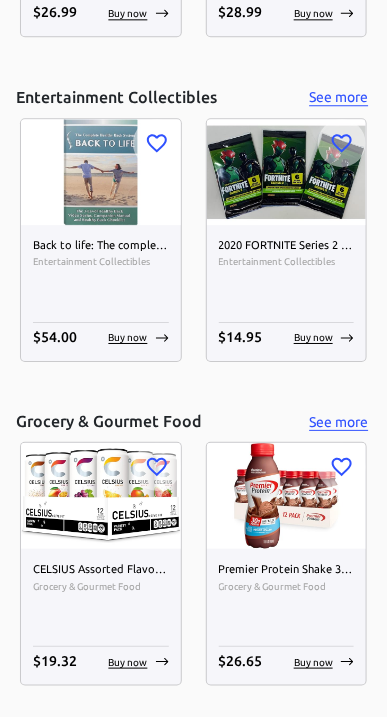 scroll, scrollTop: 4045, scrollLeft: 0, axis: vertical 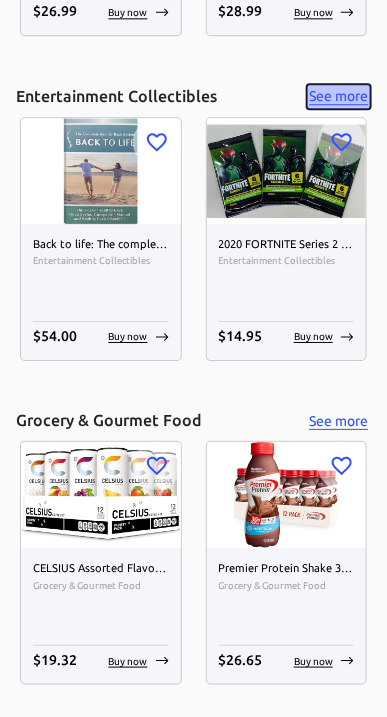 click on "See more" at bounding box center [339, 96] 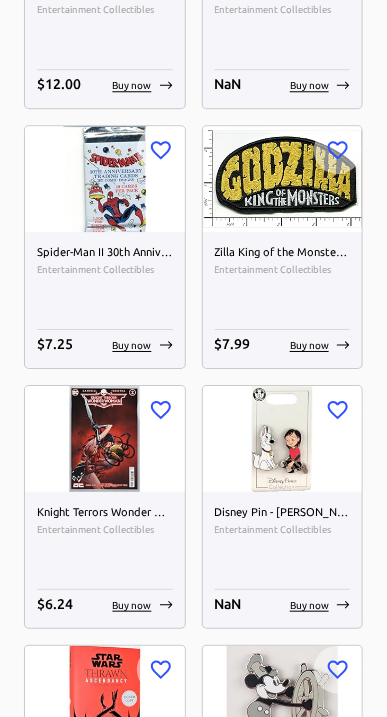 scroll, scrollTop: 0, scrollLeft: 0, axis: both 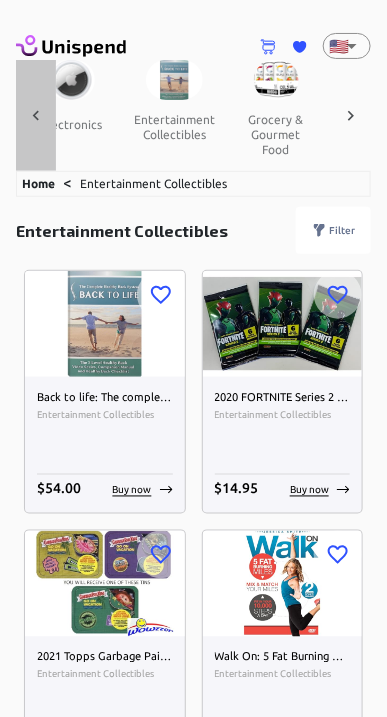 click 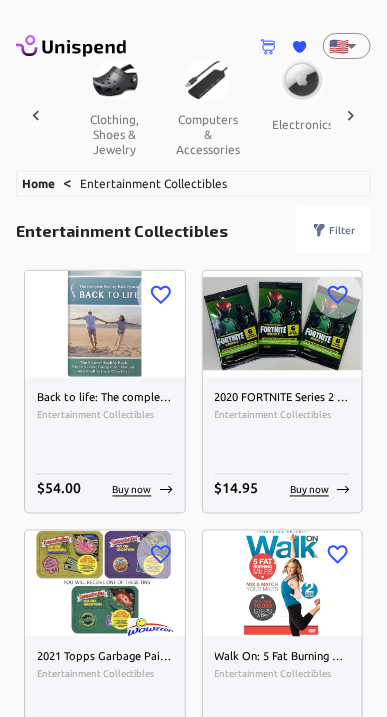 scroll, scrollTop: 0, scrollLeft: 904, axis: horizontal 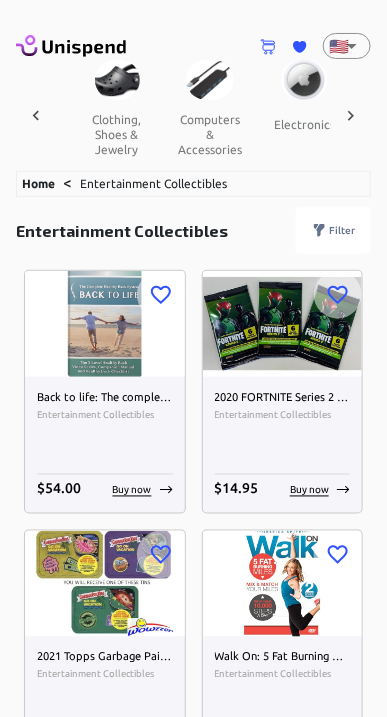 click 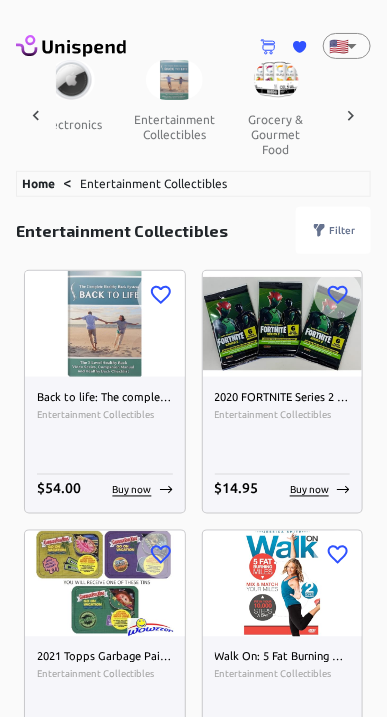 click at bounding box center (351, 115) 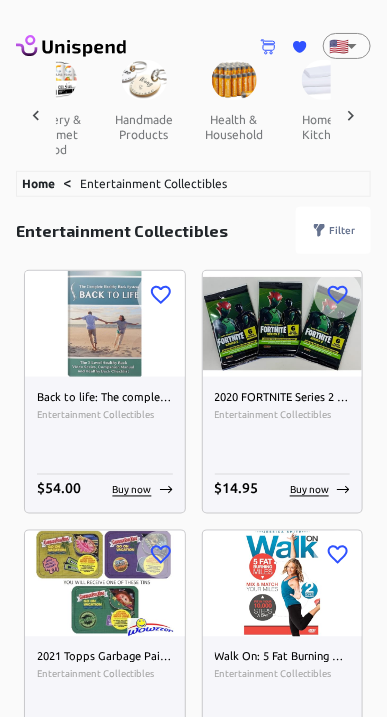 scroll, scrollTop: 0, scrollLeft: 1371, axis: horizontal 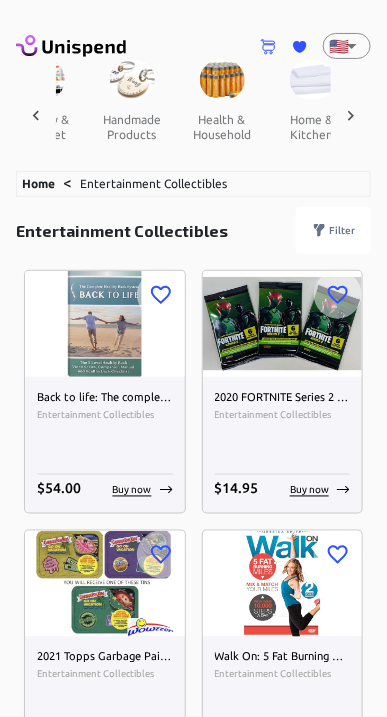 click on "grocery & gourmet food" at bounding box center (42, 134) 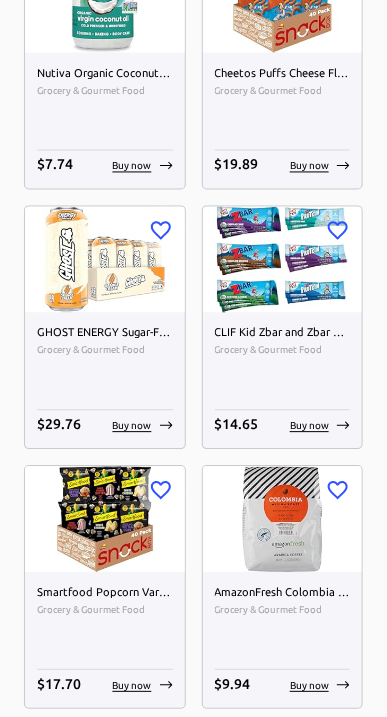 scroll, scrollTop: 12546, scrollLeft: 0, axis: vertical 